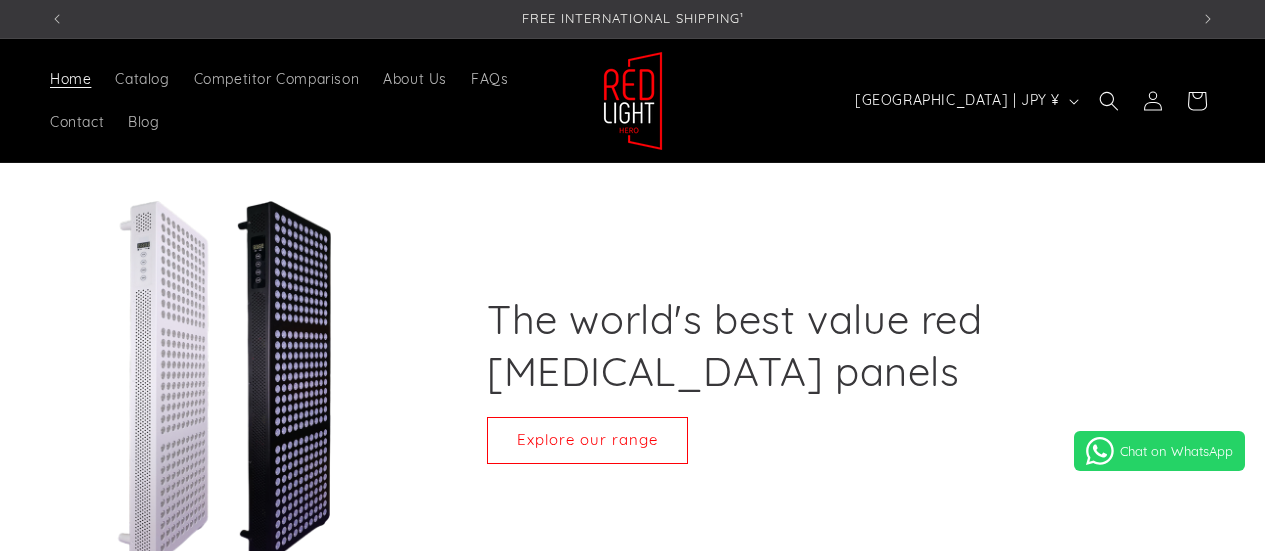 scroll, scrollTop: 0, scrollLeft: 0, axis: both 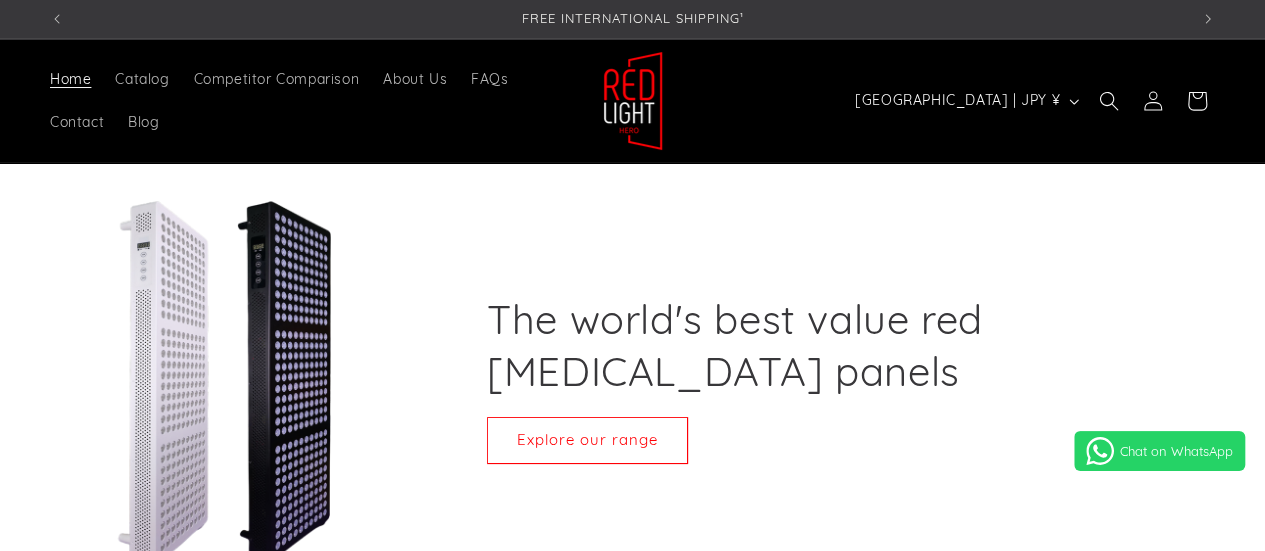 select on "**" 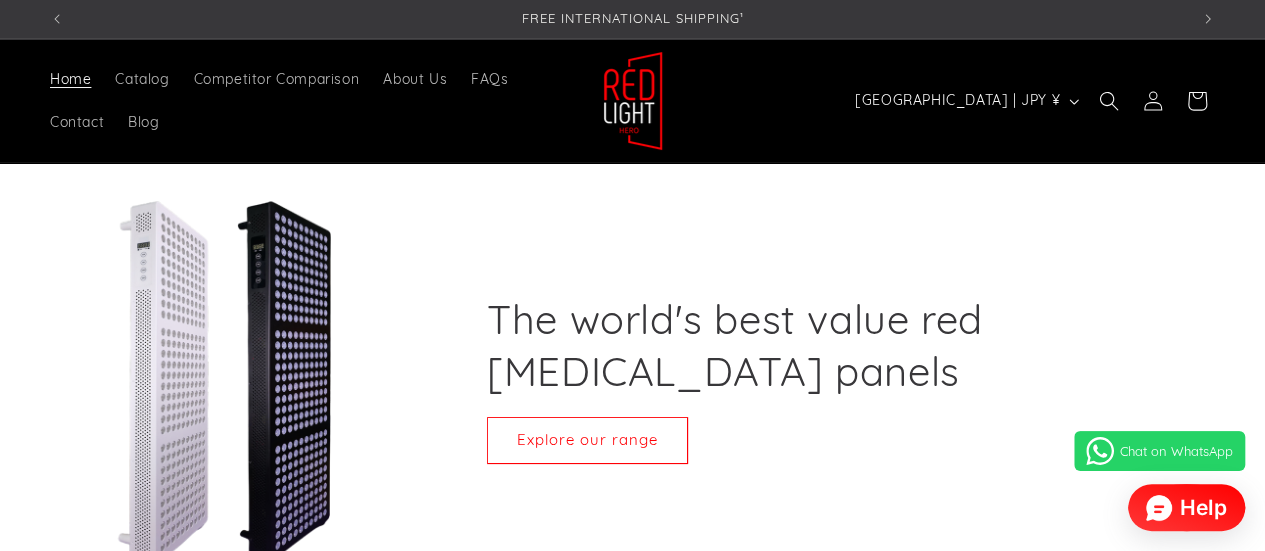 scroll, scrollTop: 482, scrollLeft: 0, axis: vertical 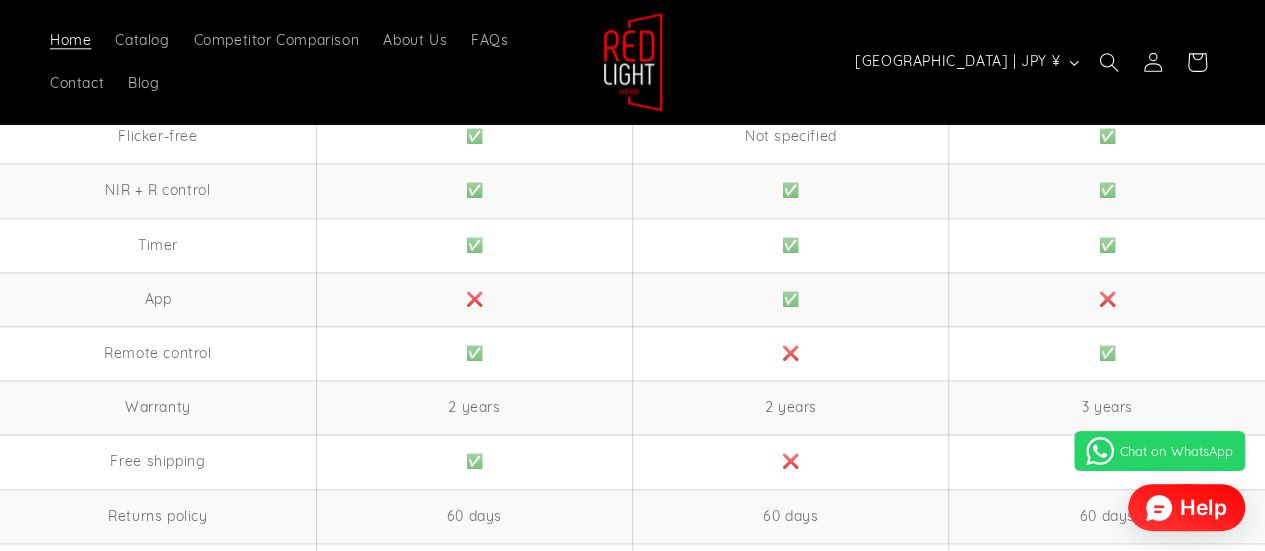 drag, startPoint x: 1274, startPoint y: 40, endPoint x: 1279, endPoint y: 295, distance: 255.04901 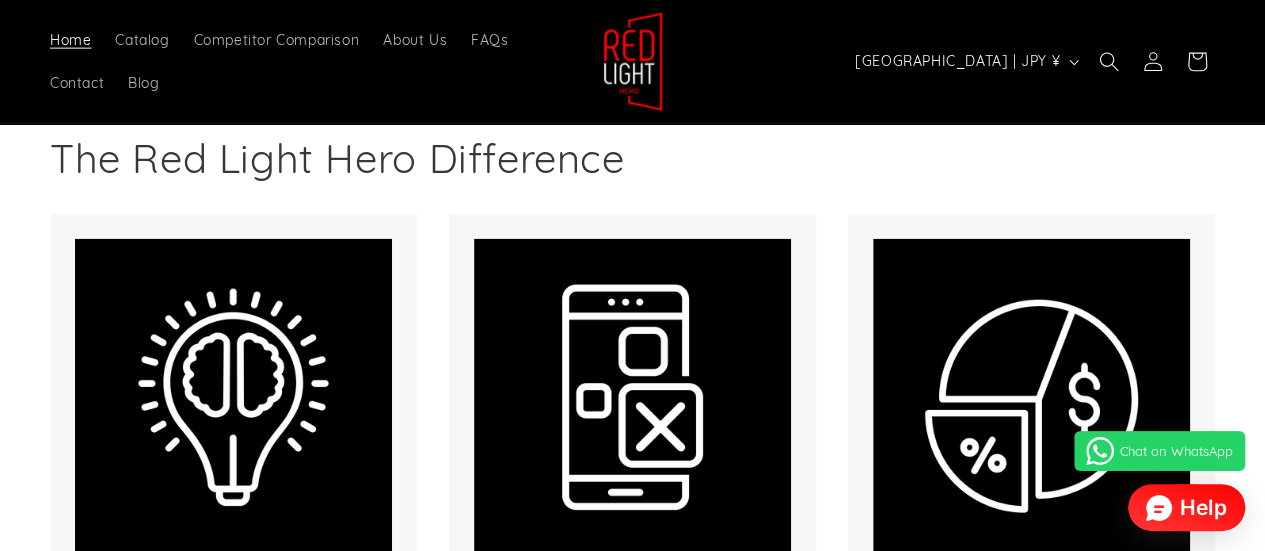 scroll, scrollTop: 9966, scrollLeft: 0, axis: vertical 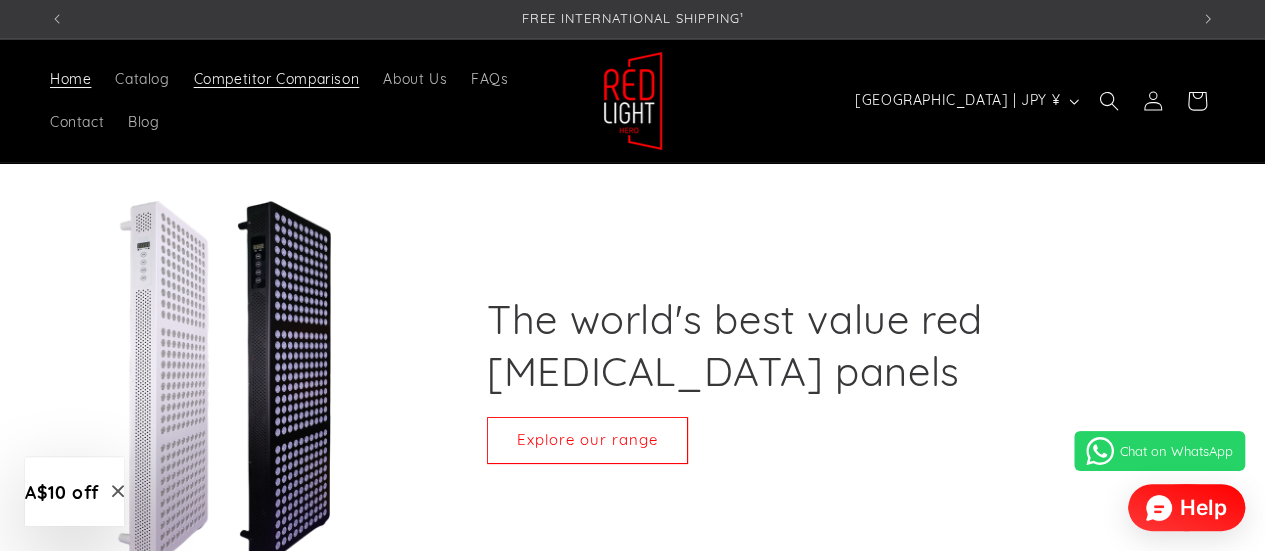click on "Competitor Comparison" at bounding box center (277, 79) 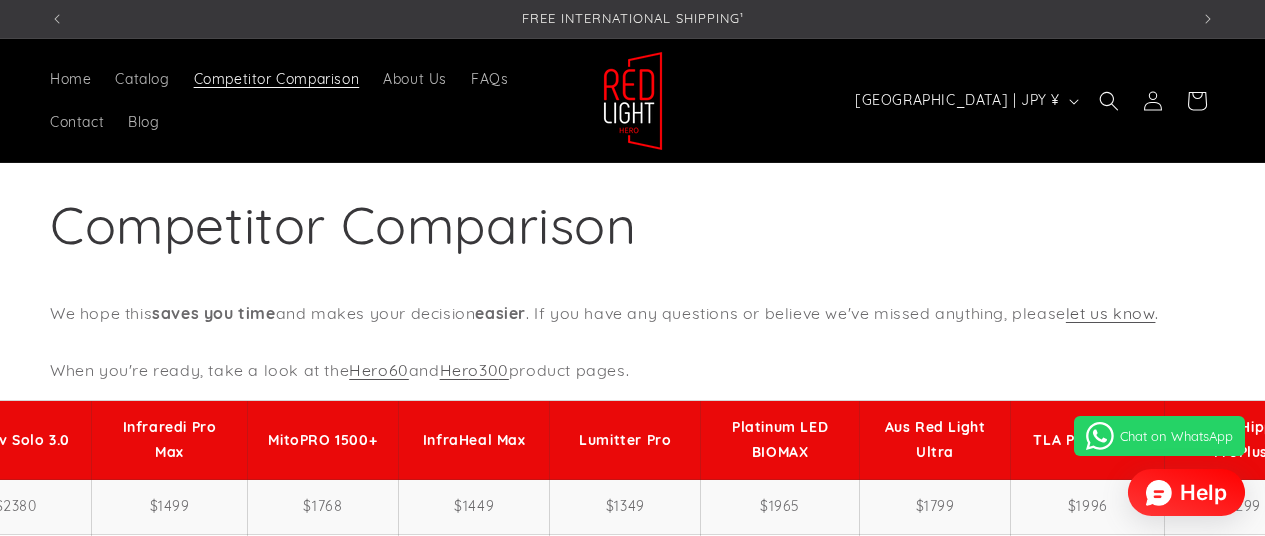select on "**" 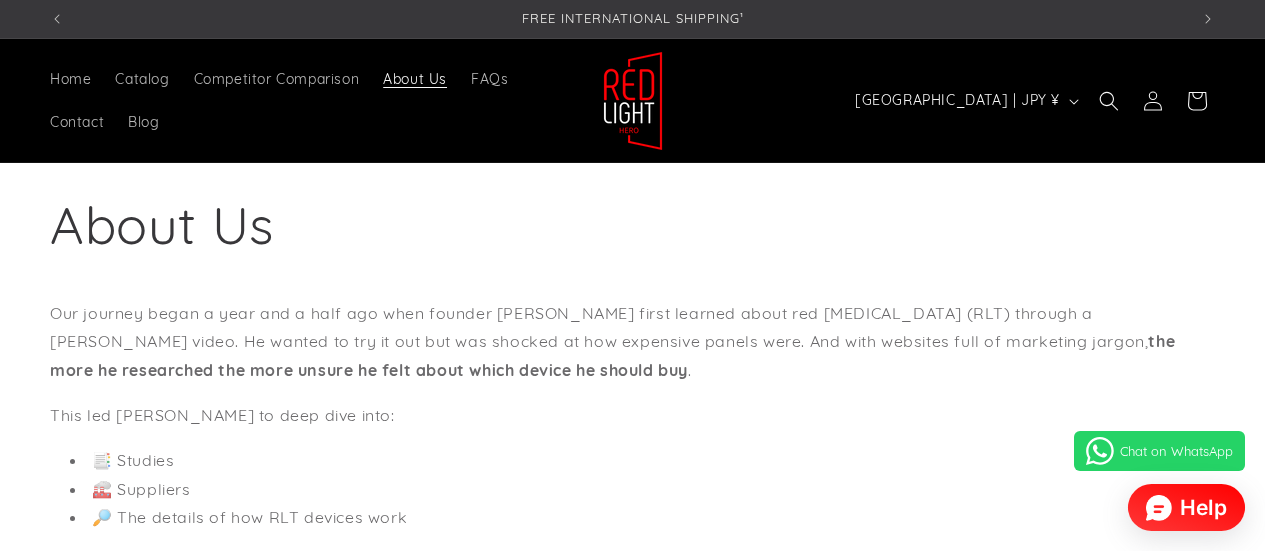 select on "**" 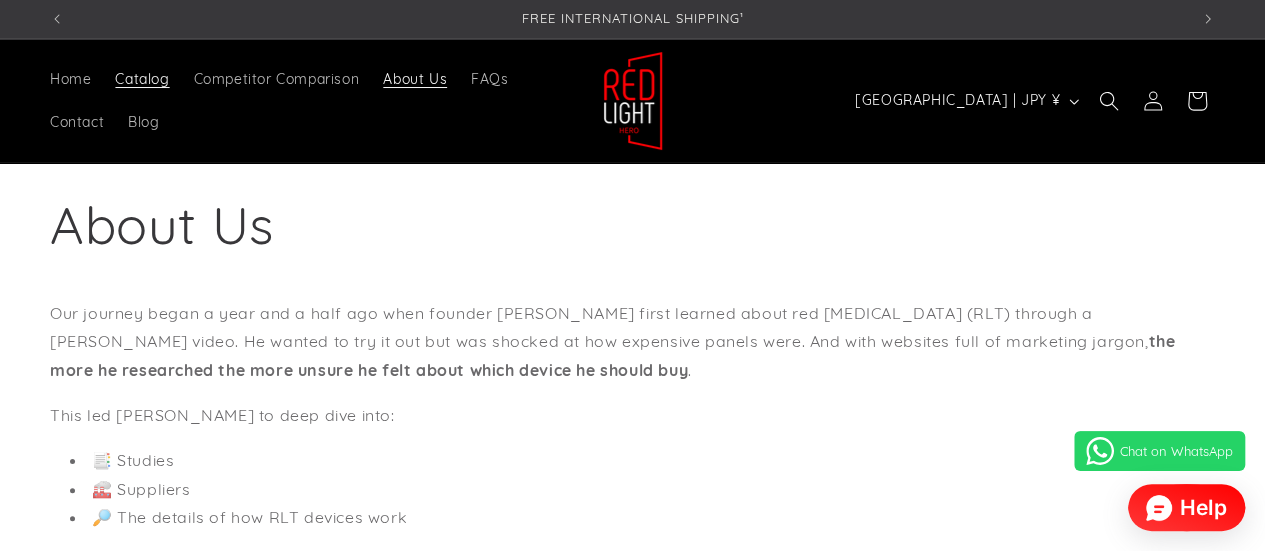click on "Catalog" at bounding box center [142, 79] 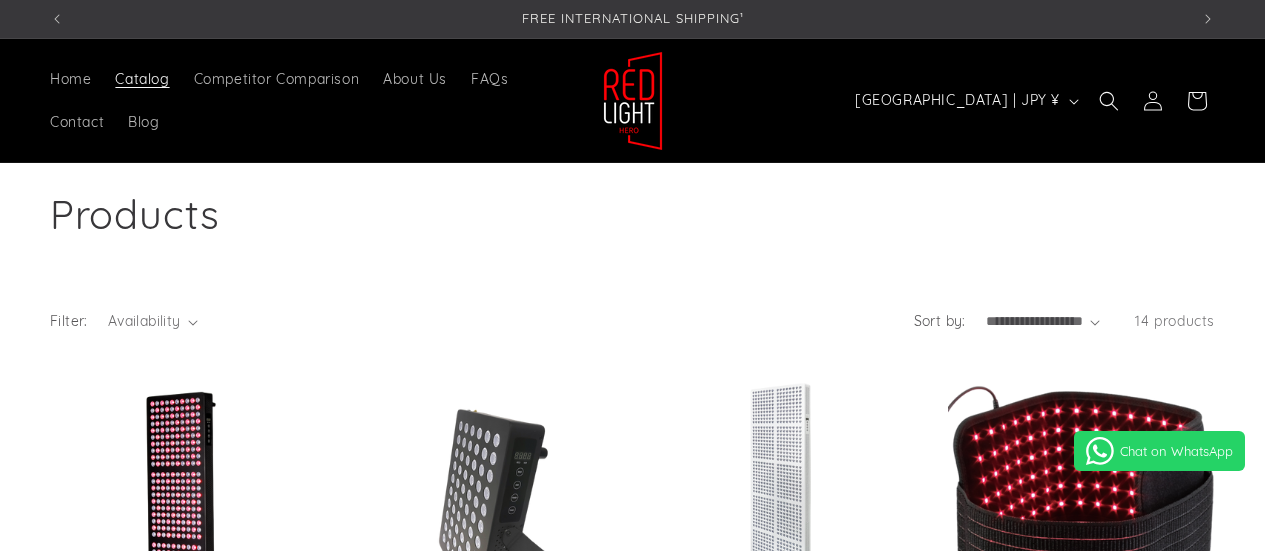 scroll, scrollTop: 0, scrollLeft: 0, axis: both 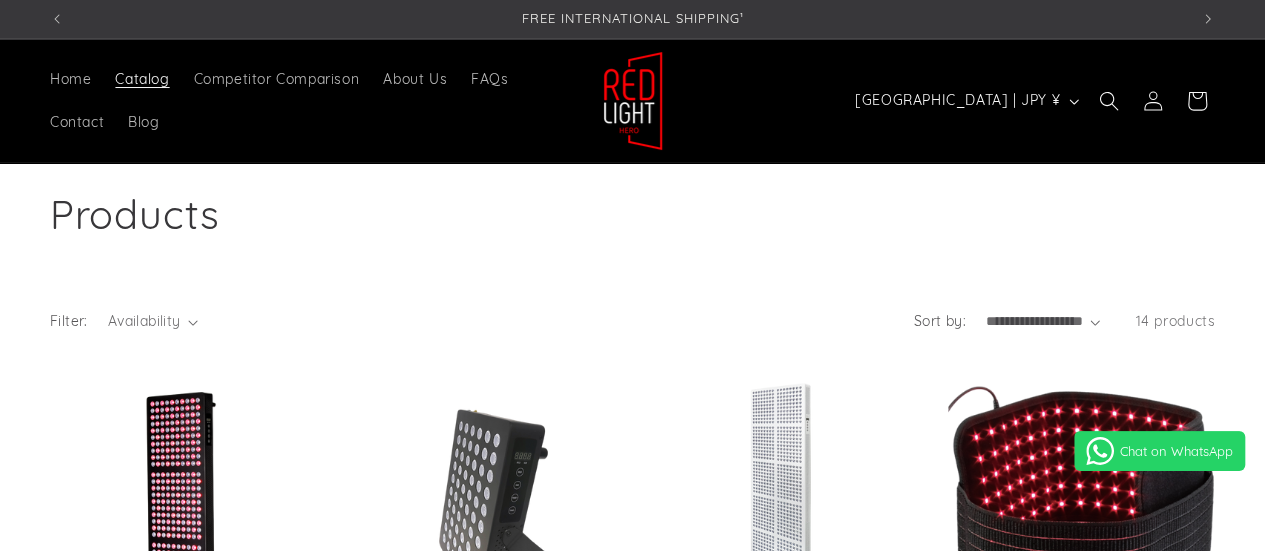 select on "**" 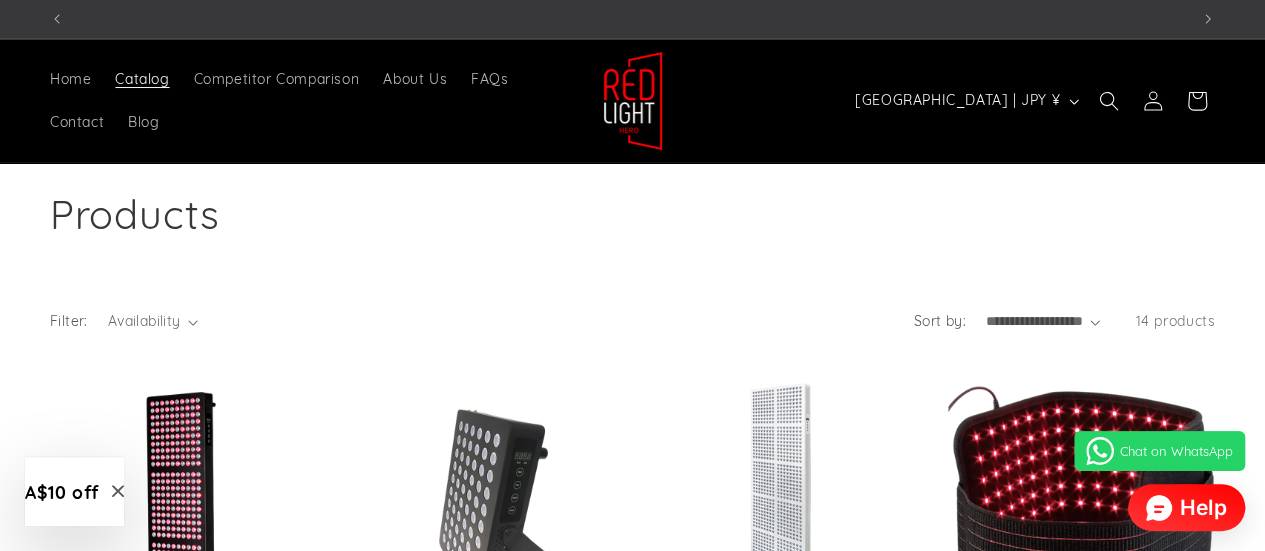 scroll, scrollTop: 0, scrollLeft: 0, axis: both 